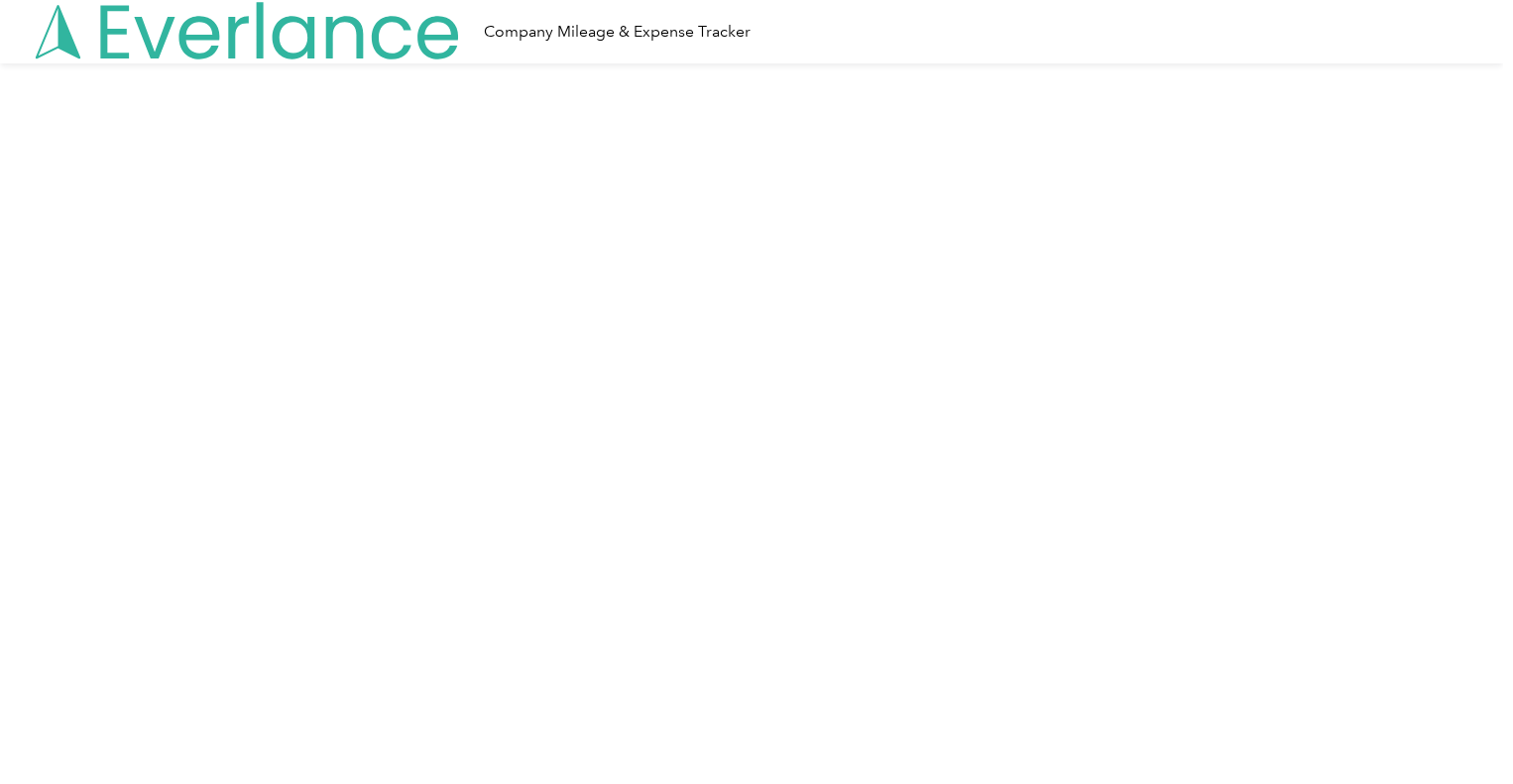 scroll, scrollTop: 0, scrollLeft: 0, axis: both 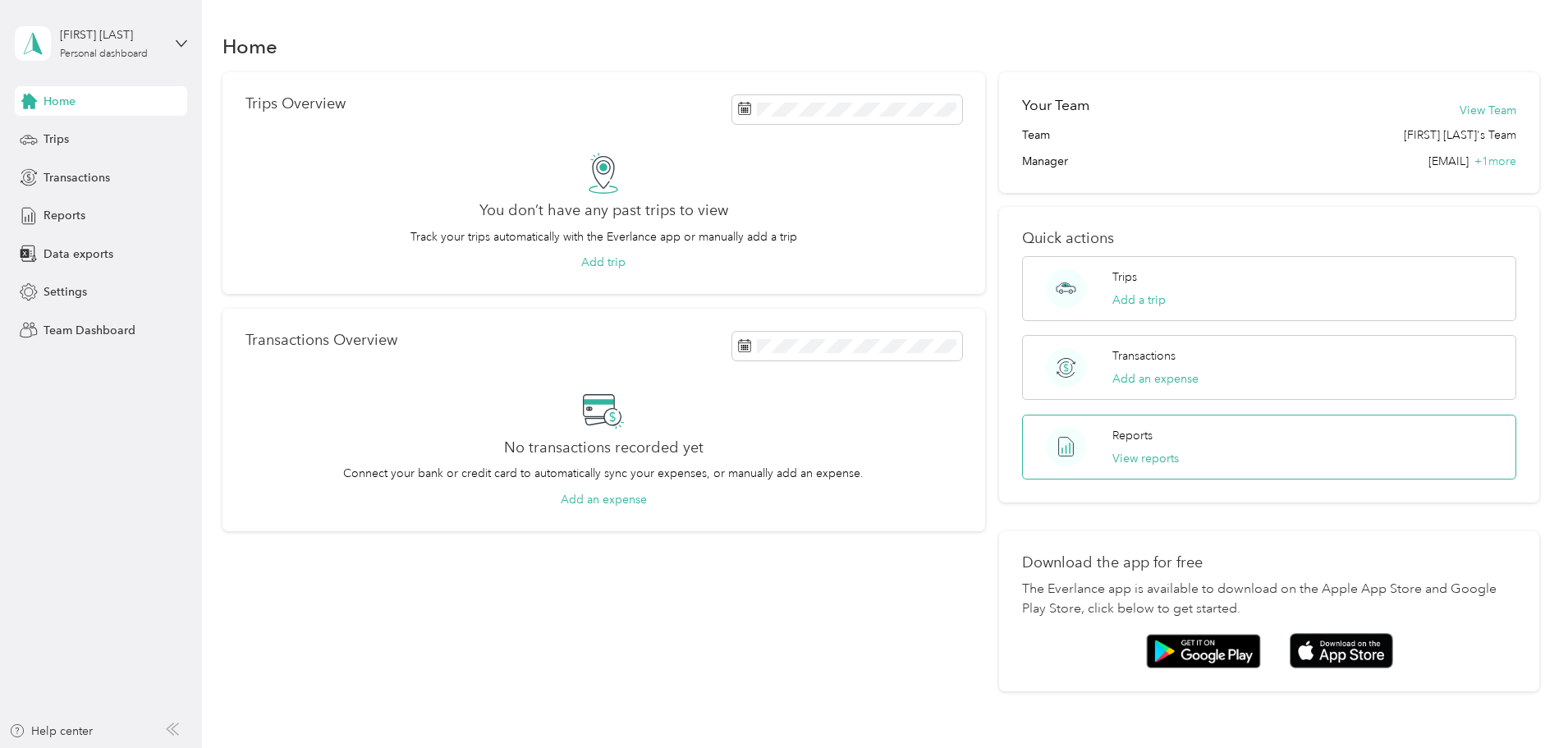 click on "Reports View reports" at bounding box center [1145, 447] 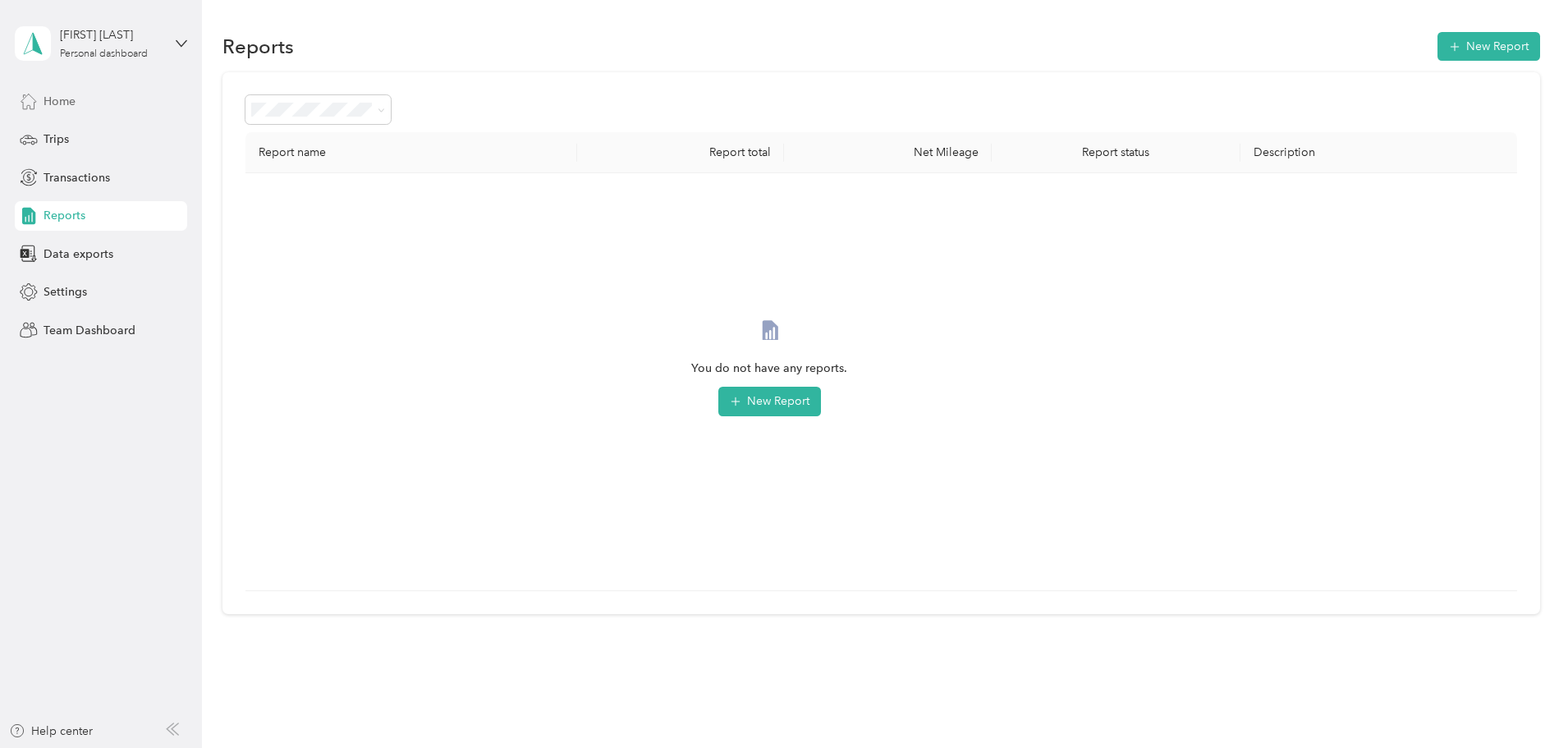 click on "Home" at bounding box center [59, 101] 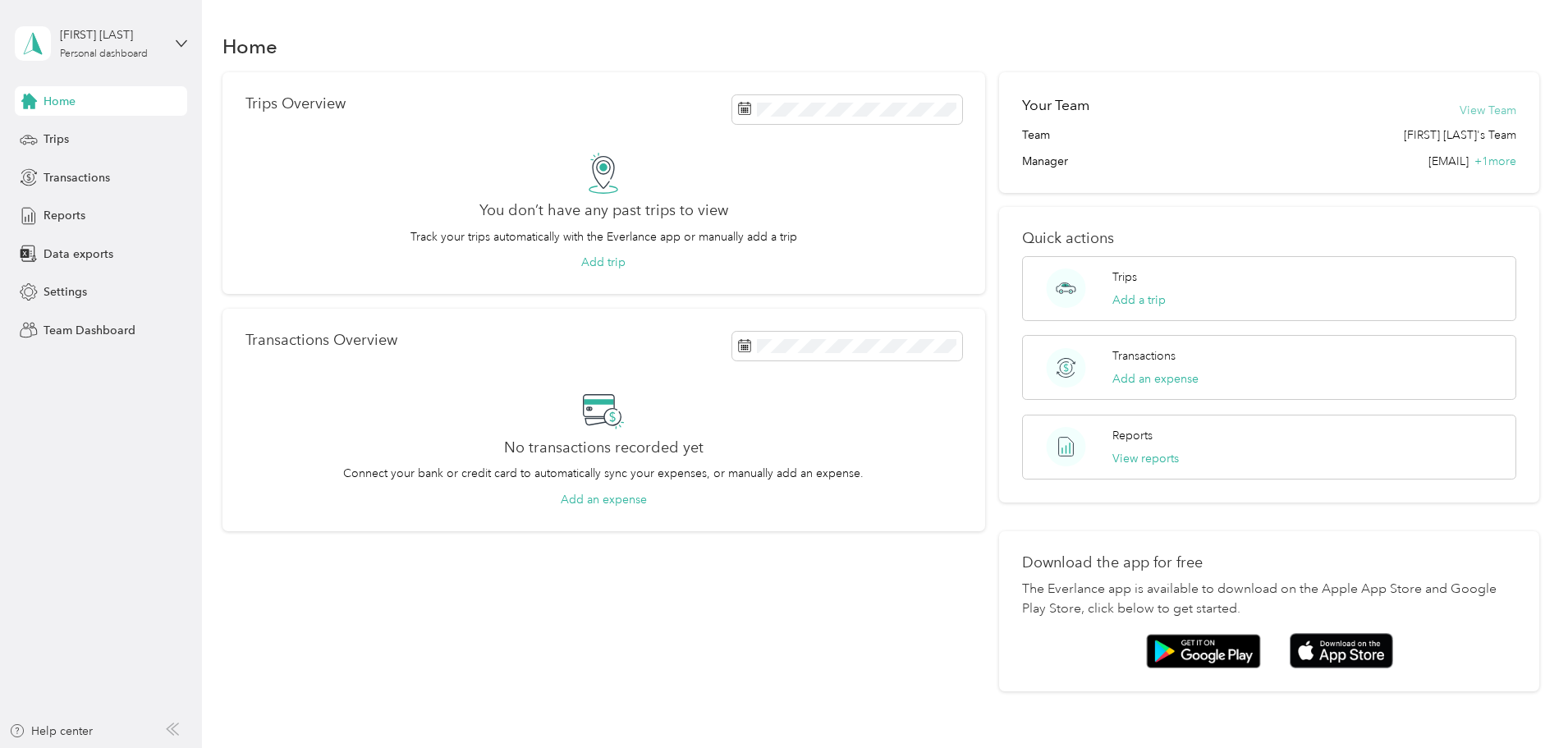click on "View Team" at bounding box center (1488, 110) 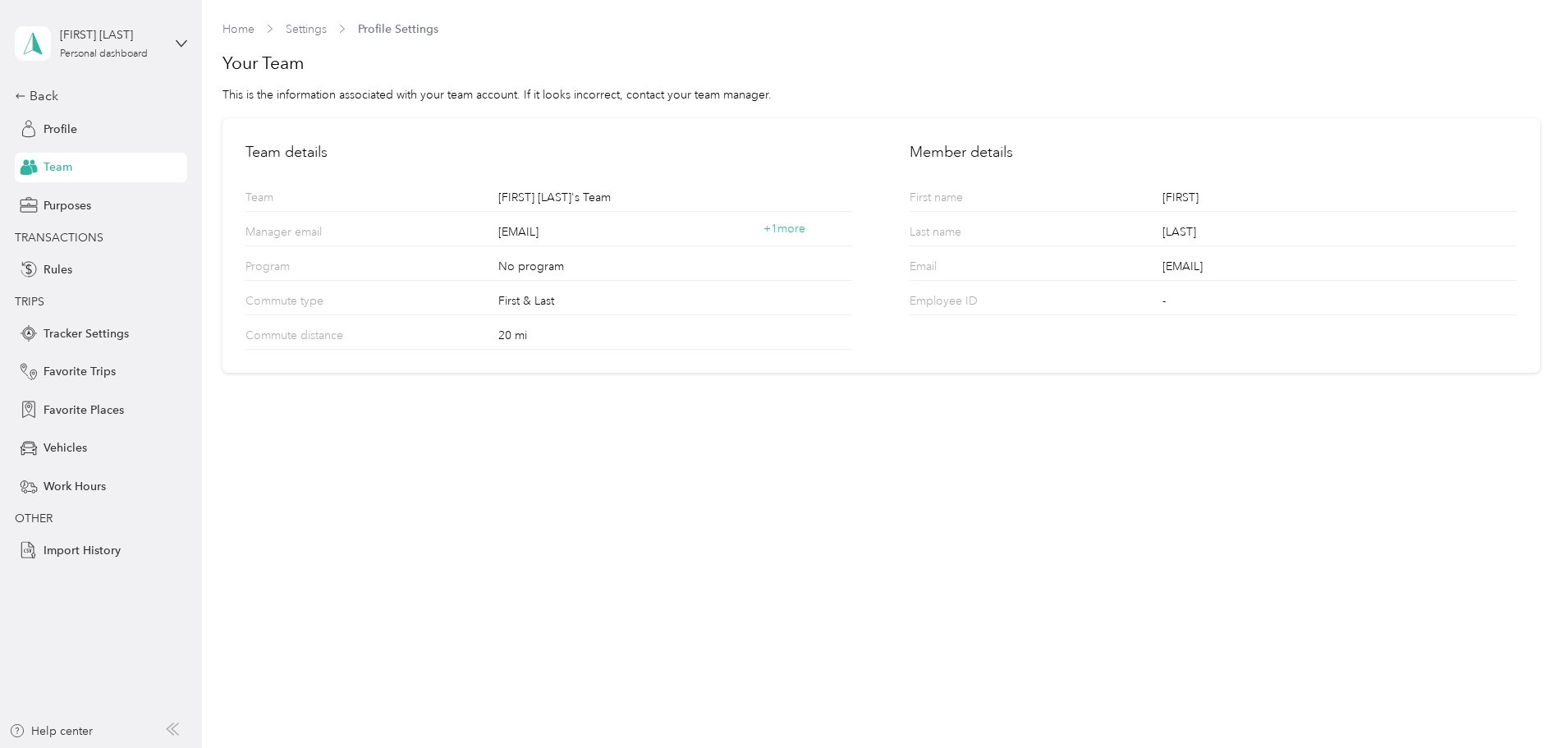 click on "Team" at bounding box center (57, 167) 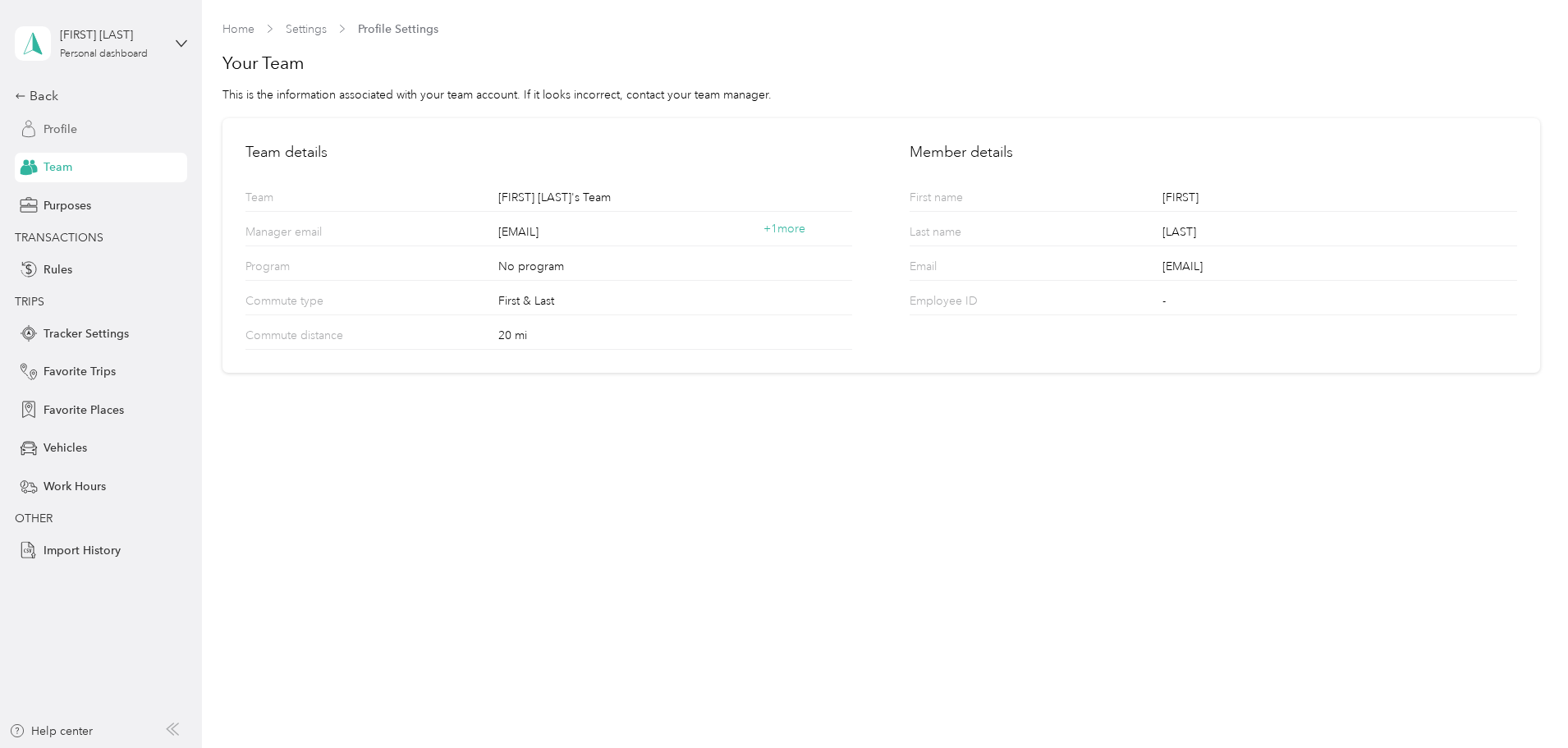 click on "Profile" at bounding box center [60, 129] 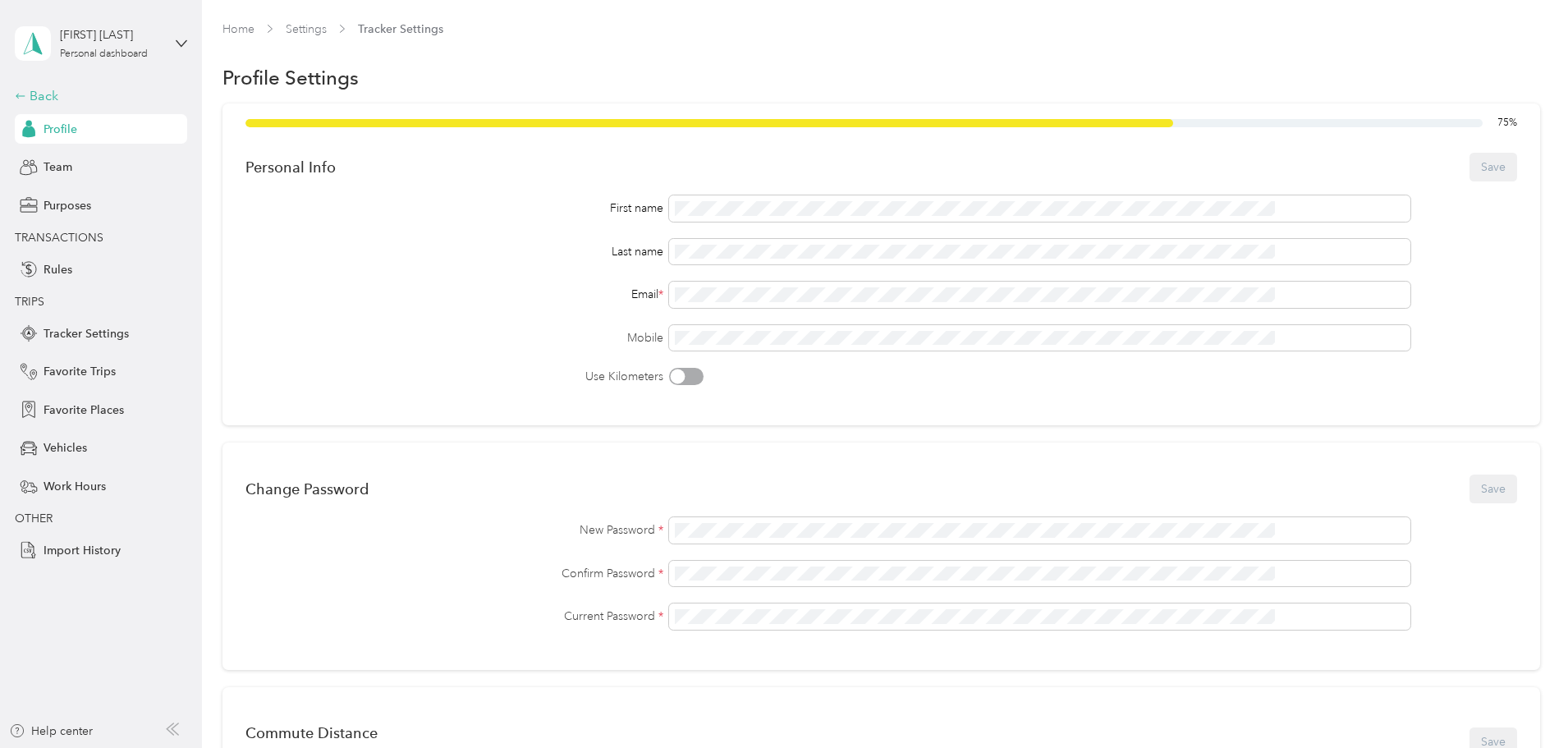 click on "Back" at bounding box center (97, 96) 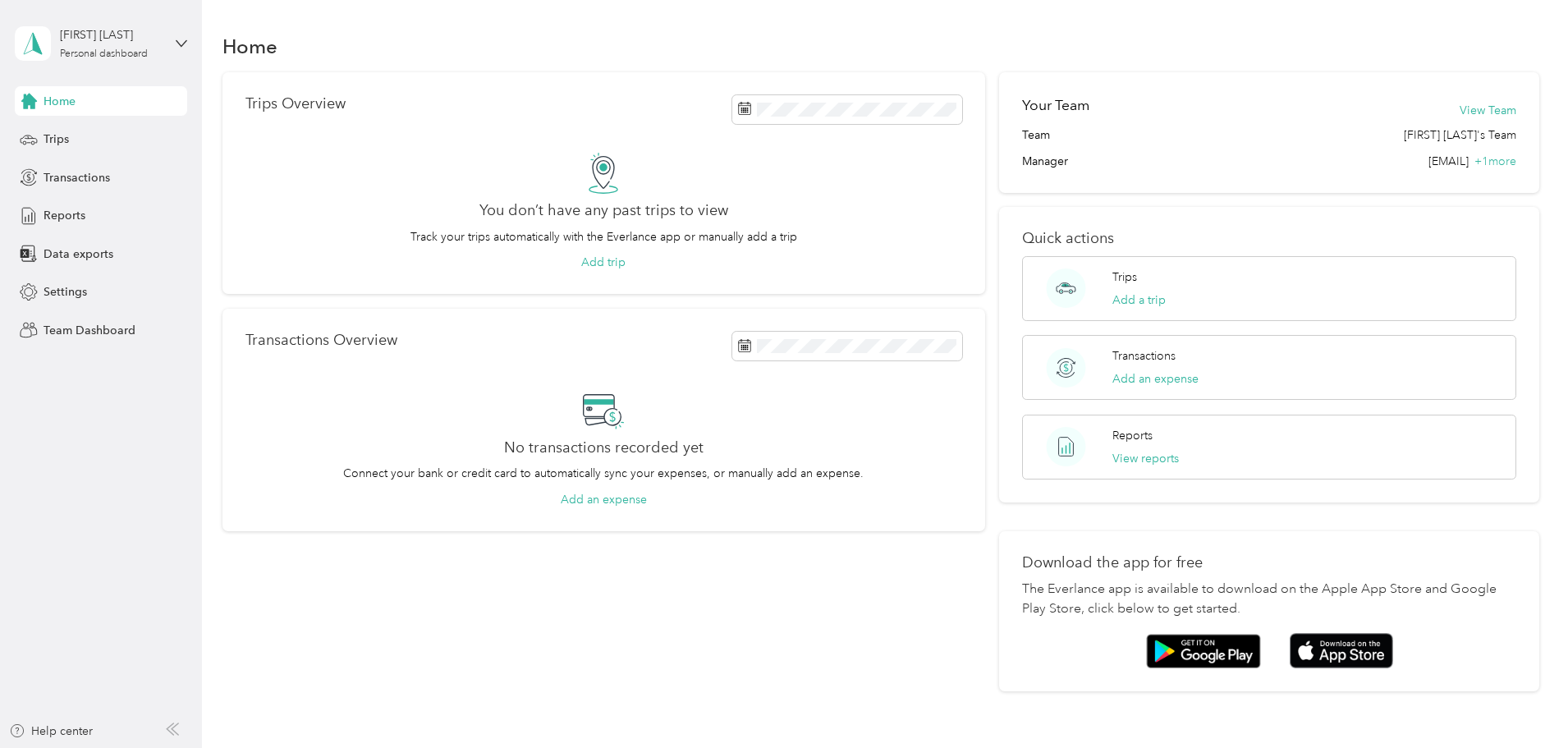 click on "[FIRST] [LAST] Personal dashboard" at bounding box center (101, 44) 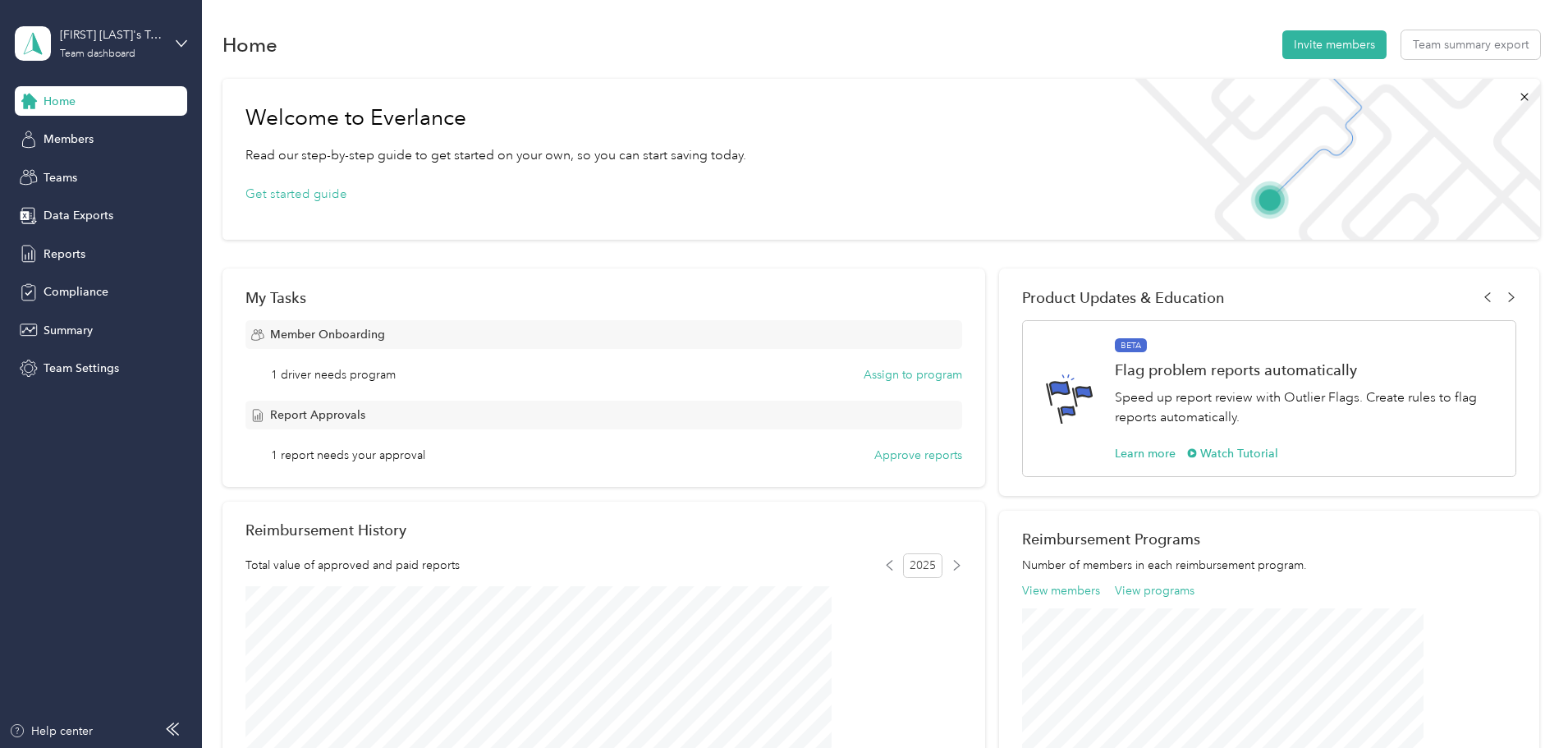scroll, scrollTop: 0, scrollLeft: 0, axis: both 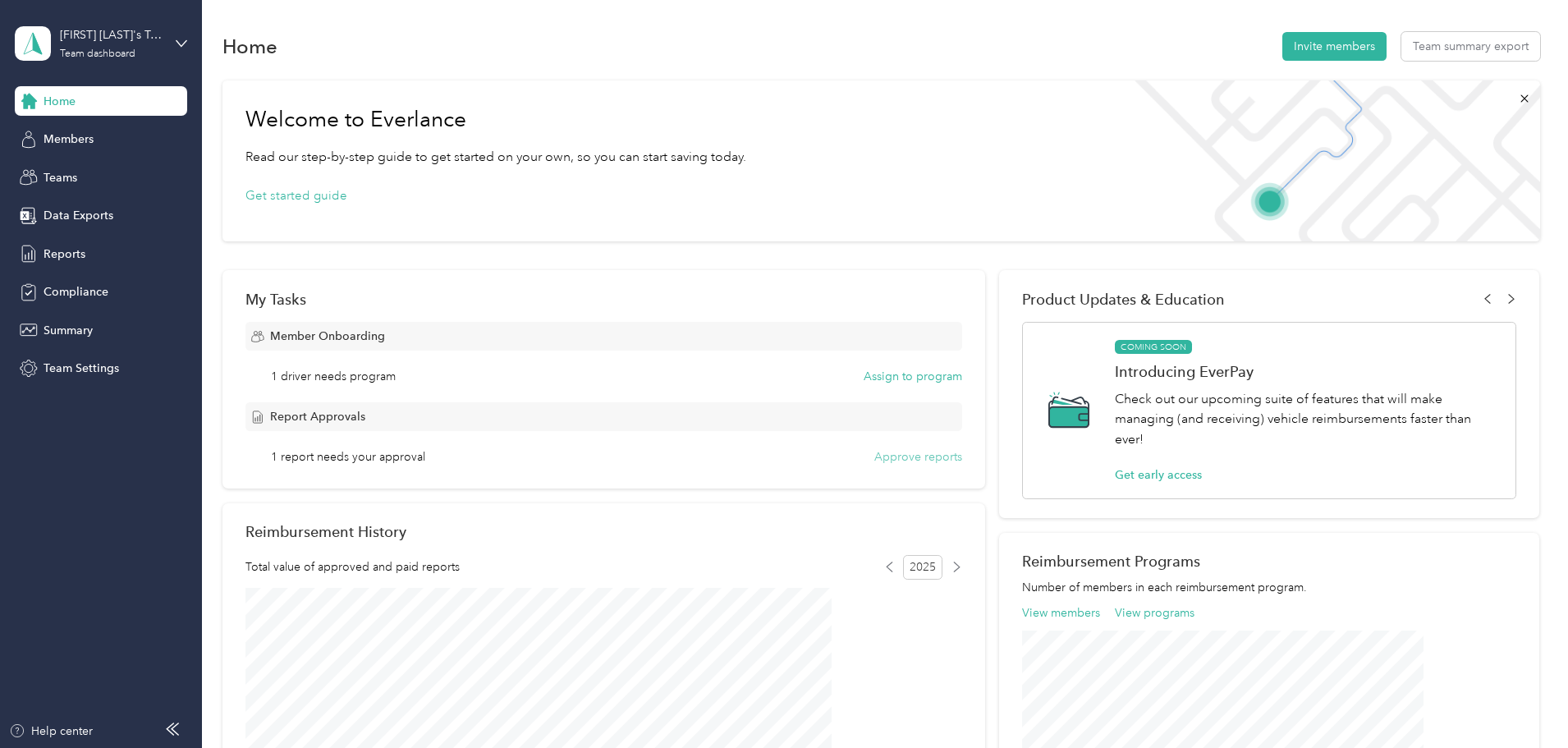 click on "Approve reports" at bounding box center [918, 457] 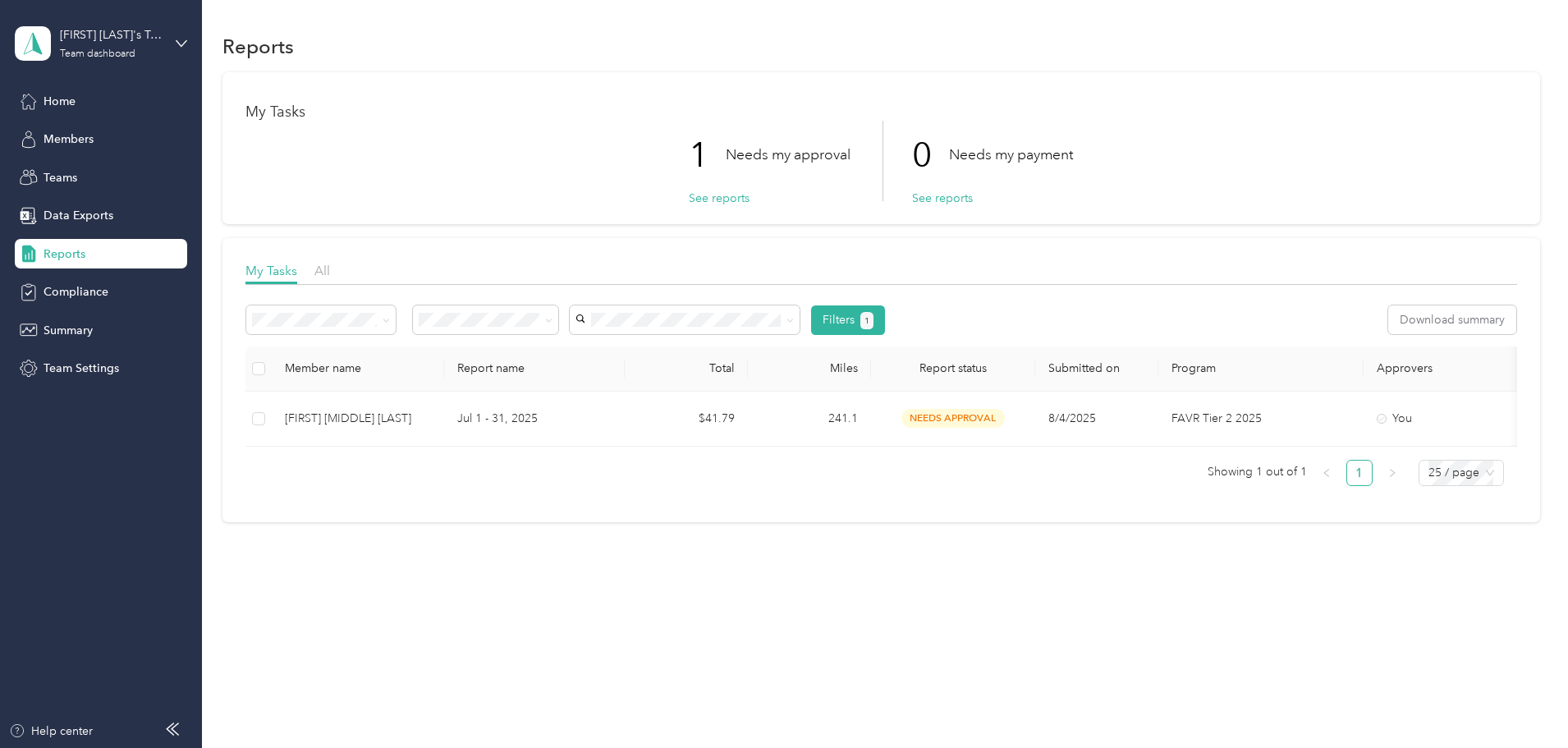 click on "Member name Report name Total Miles Report status Submitted on Program Approvers                     [FIRST] [MIDDLE] [LAST] [MONTH] 1 - 31, 2025 $41.79 241.1 needs approval 8/4/2025 FAVR Tier 2 2025   You    Showing 1 out of 1 1 25 / page" at bounding box center [881, 380] 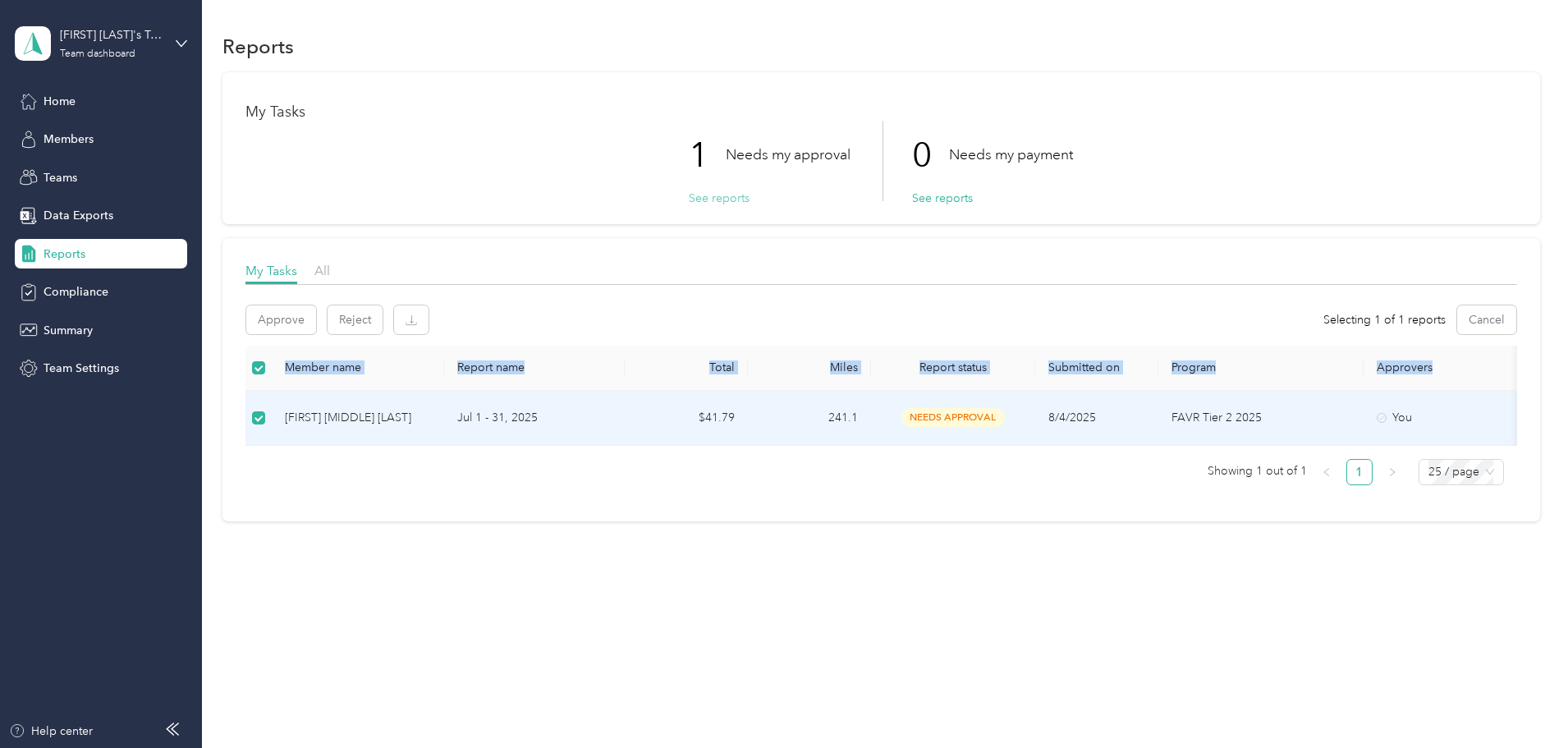 click on "See reports" at bounding box center (719, 198) 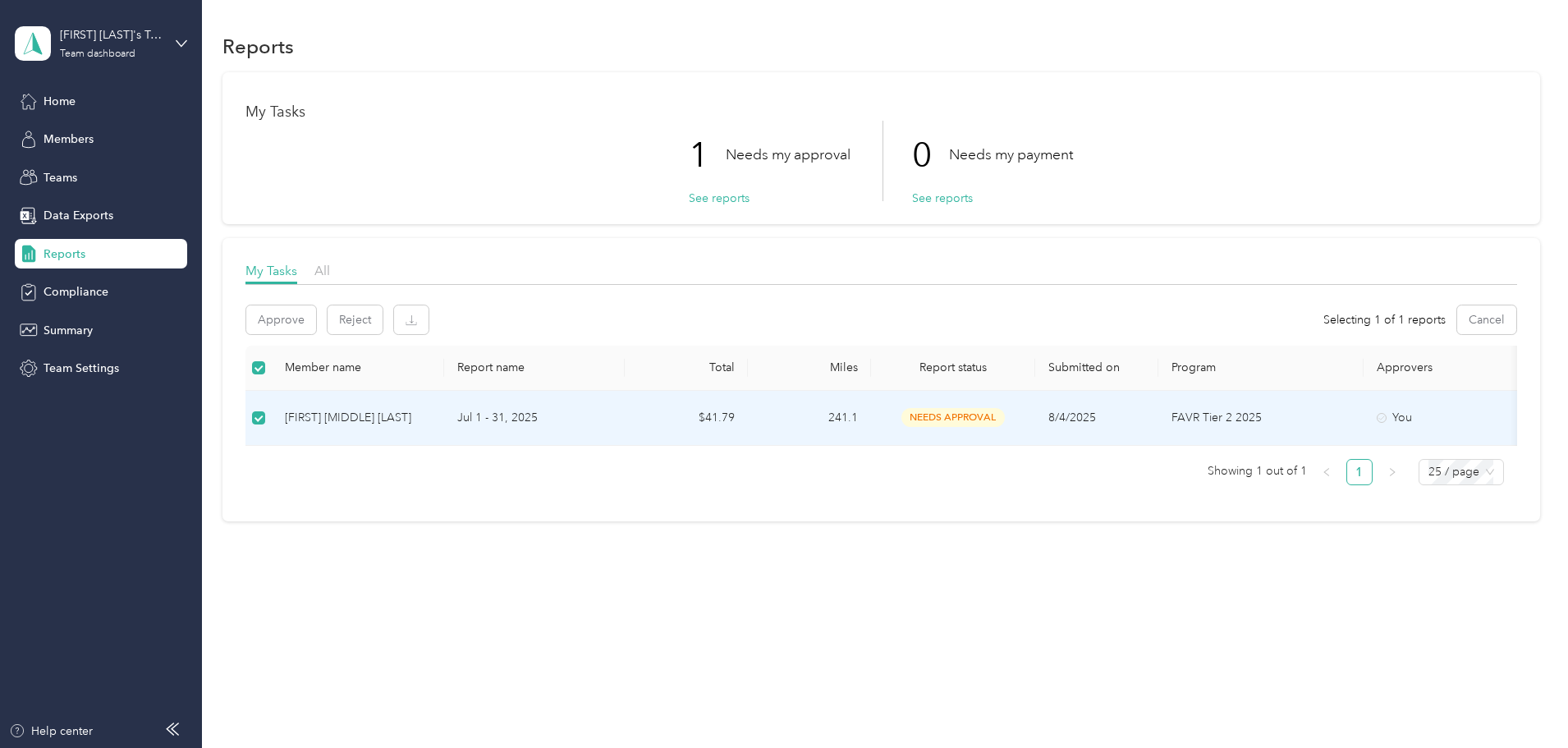 click on "needs approval" at bounding box center [953, 417] 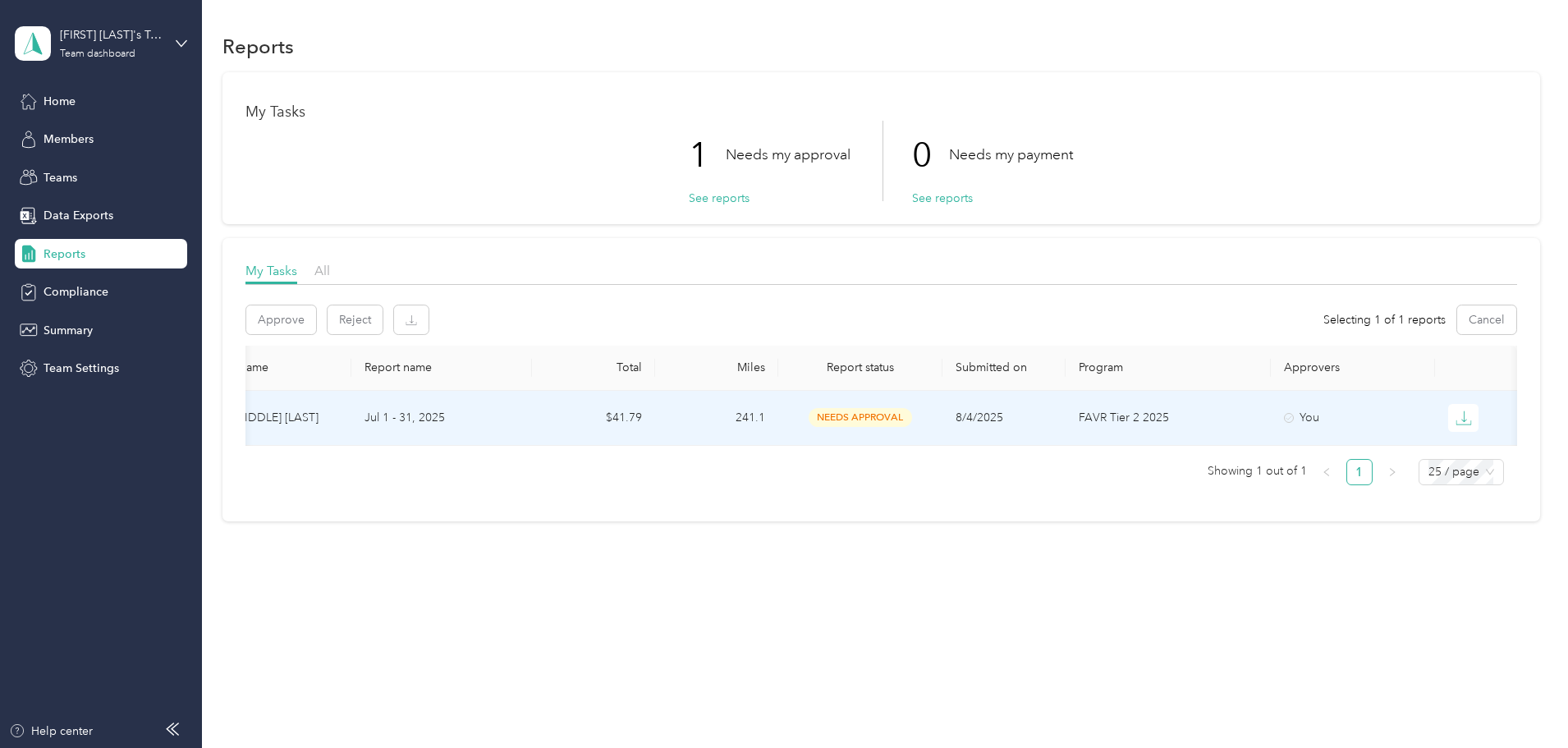 scroll, scrollTop: 0, scrollLeft: 306, axis: horizontal 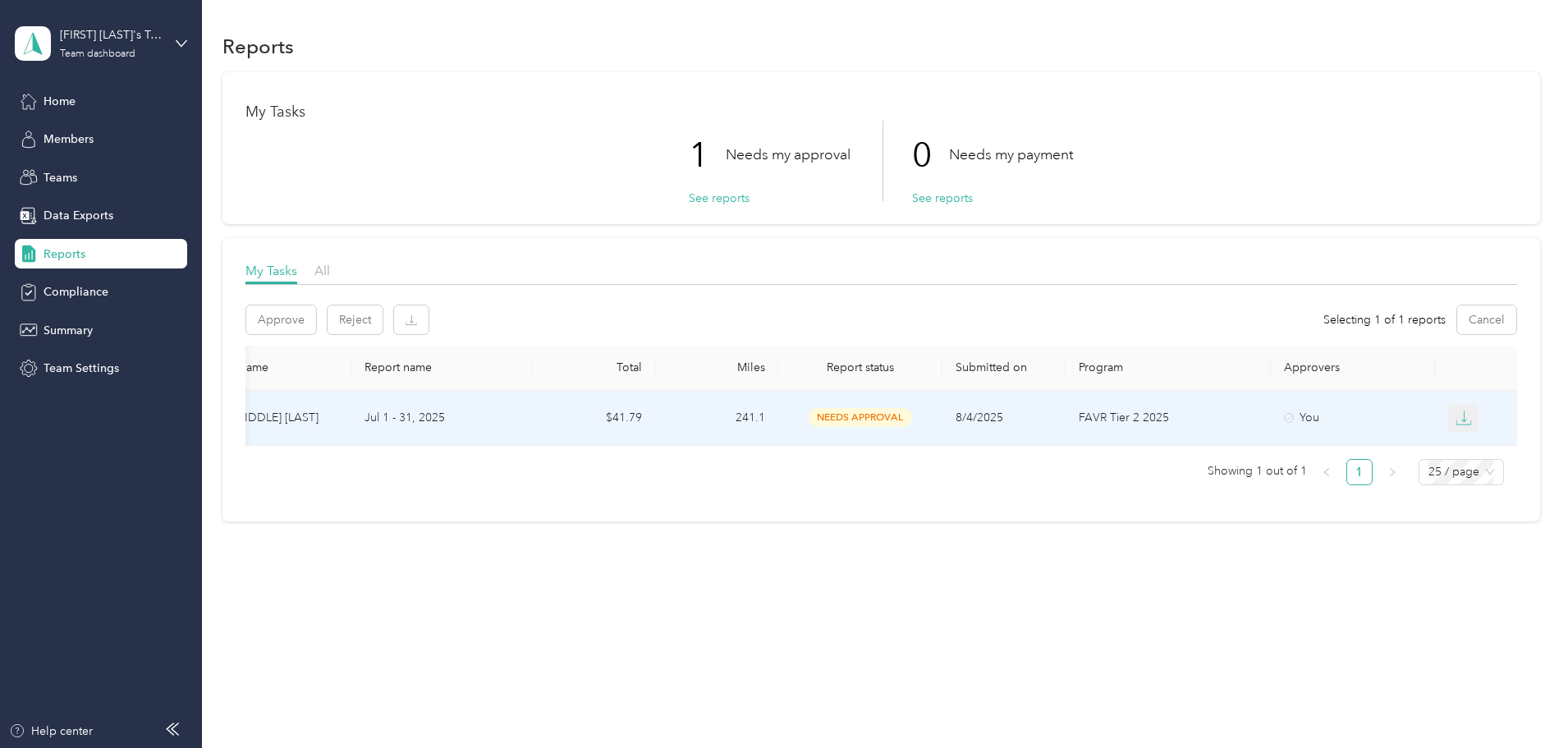 click 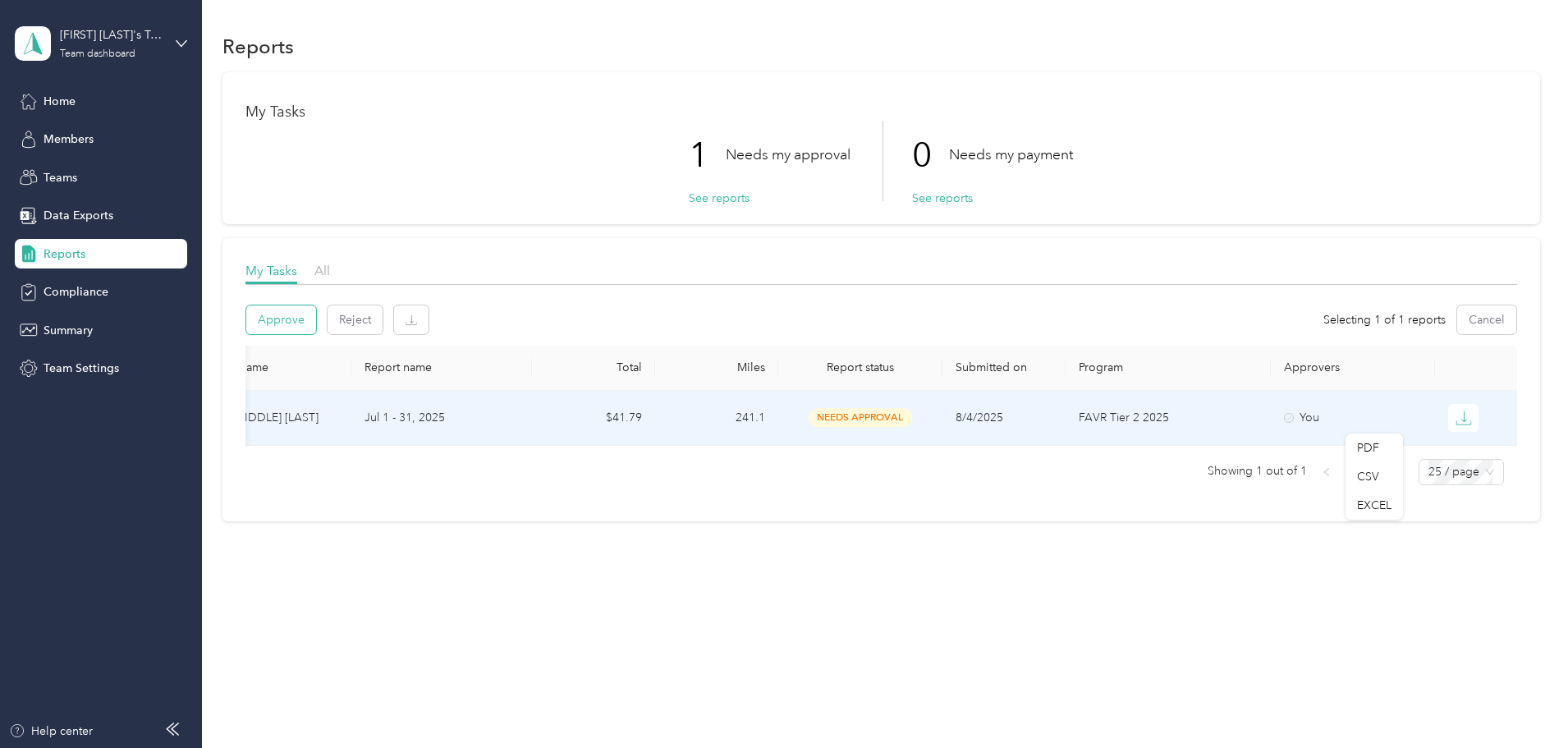 click on "Approve" at bounding box center [281, 319] 